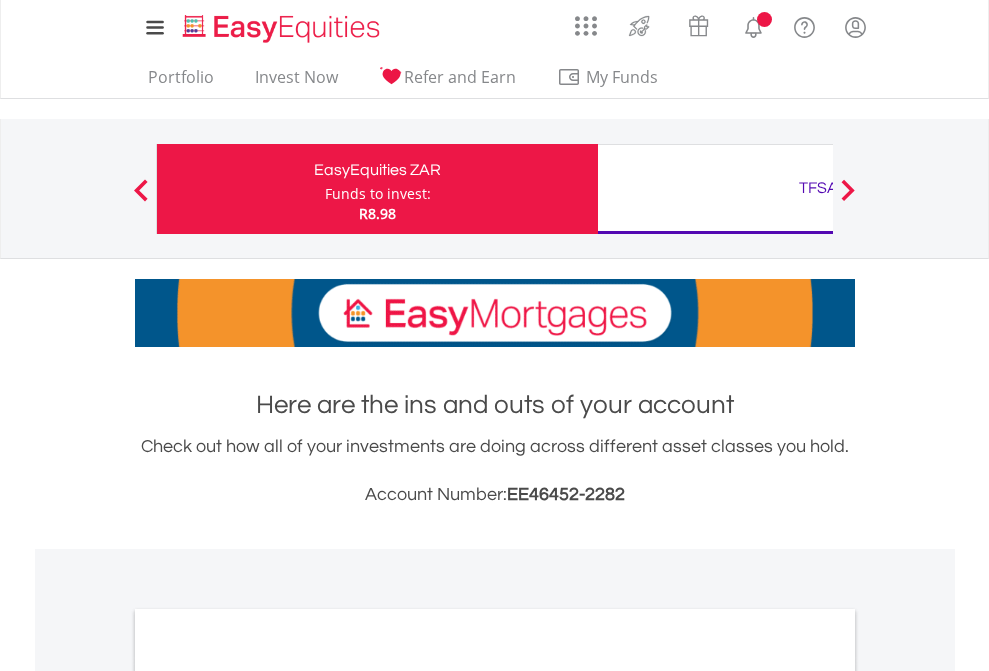 scroll, scrollTop: 0, scrollLeft: 0, axis: both 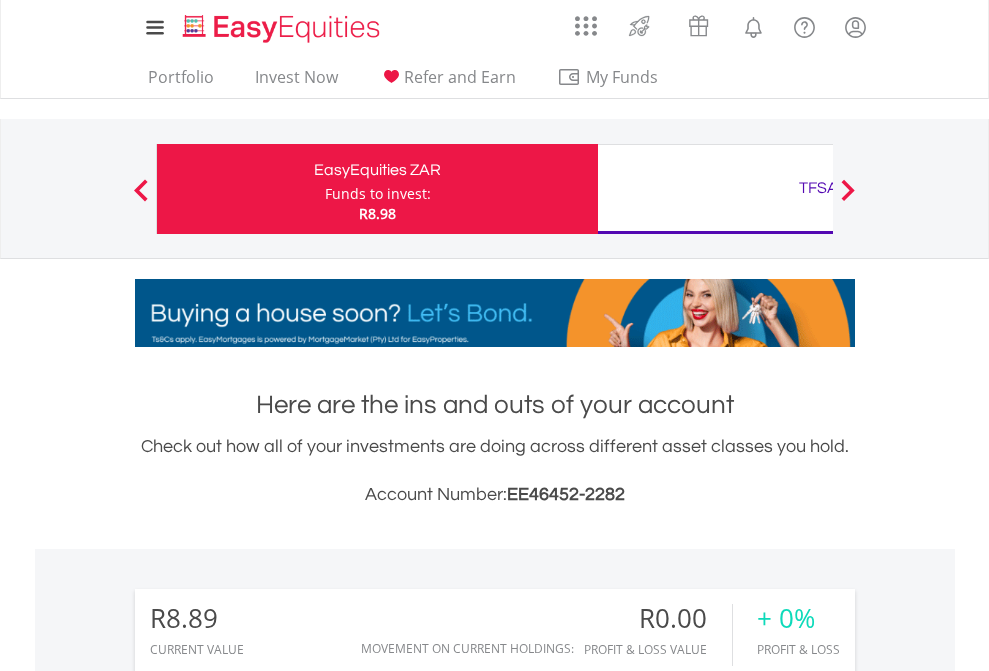 click on "Funds to invest:" at bounding box center [378, 194] 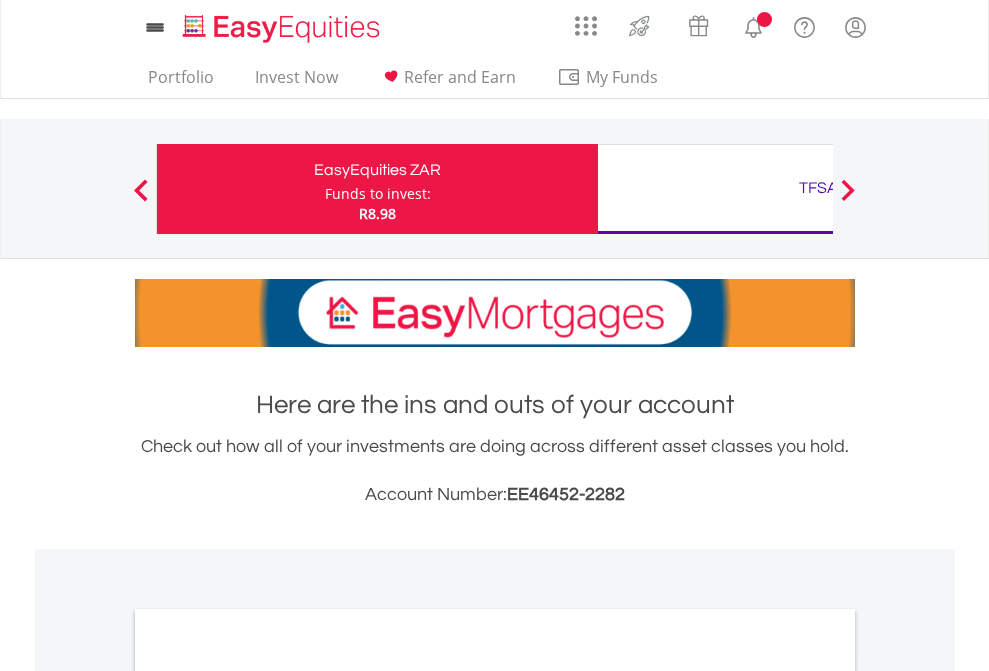 scroll, scrollTop: 0, scrollLeft: 0, axis: both 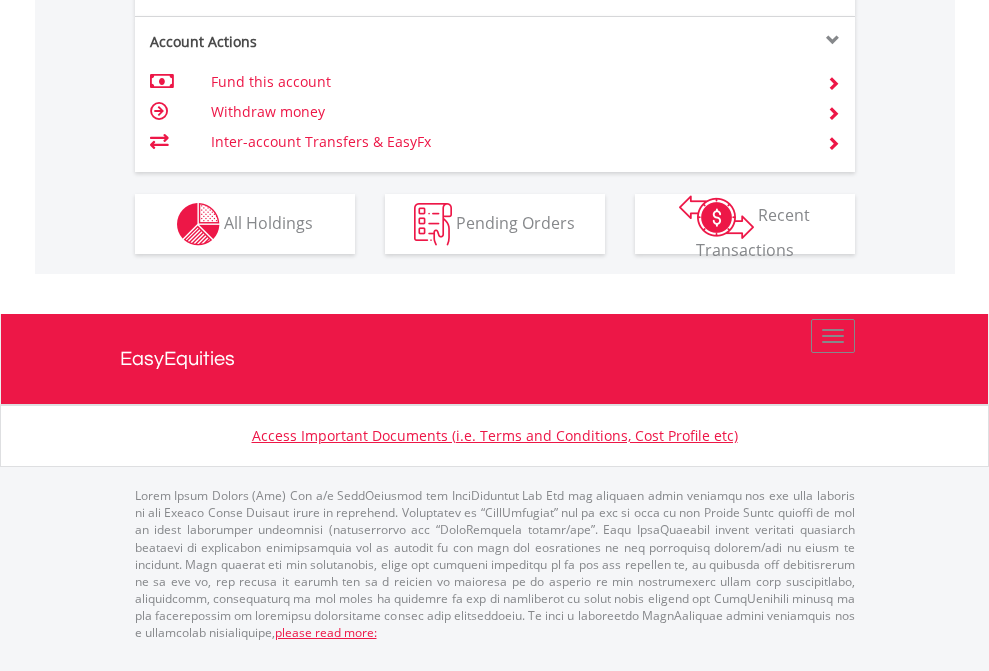 click on "Investment types" at bounding box center [706, -337] 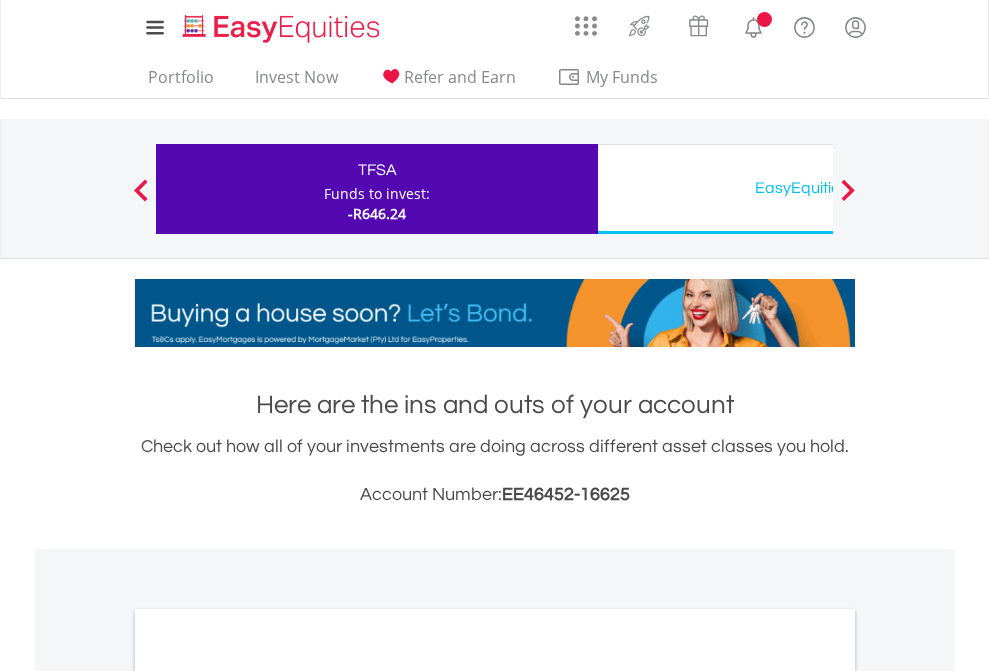 scroll, scrollTop: 0, scrollLeft: 0, axis: both 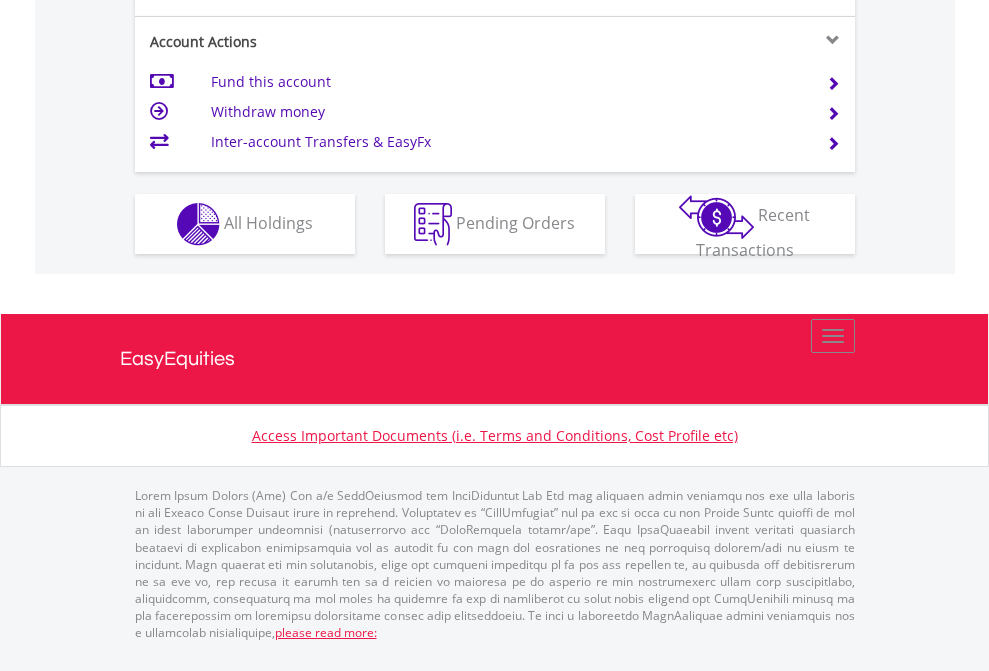 click on "Investment types" at bounding box center [706, -337] 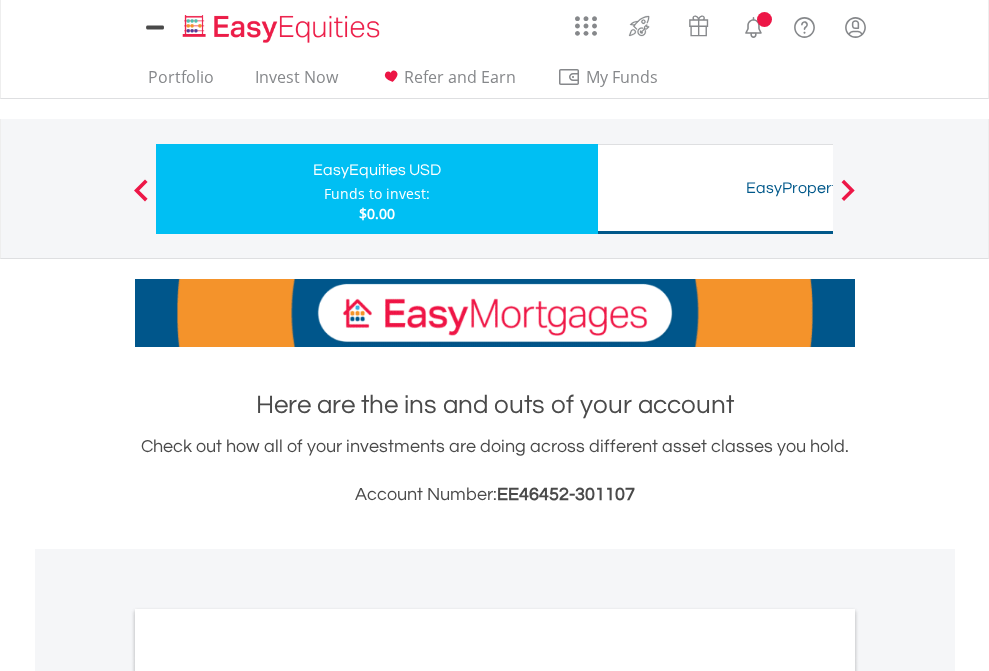 scroll, scrollTop: 0, scrollLeft: 0, axis: both 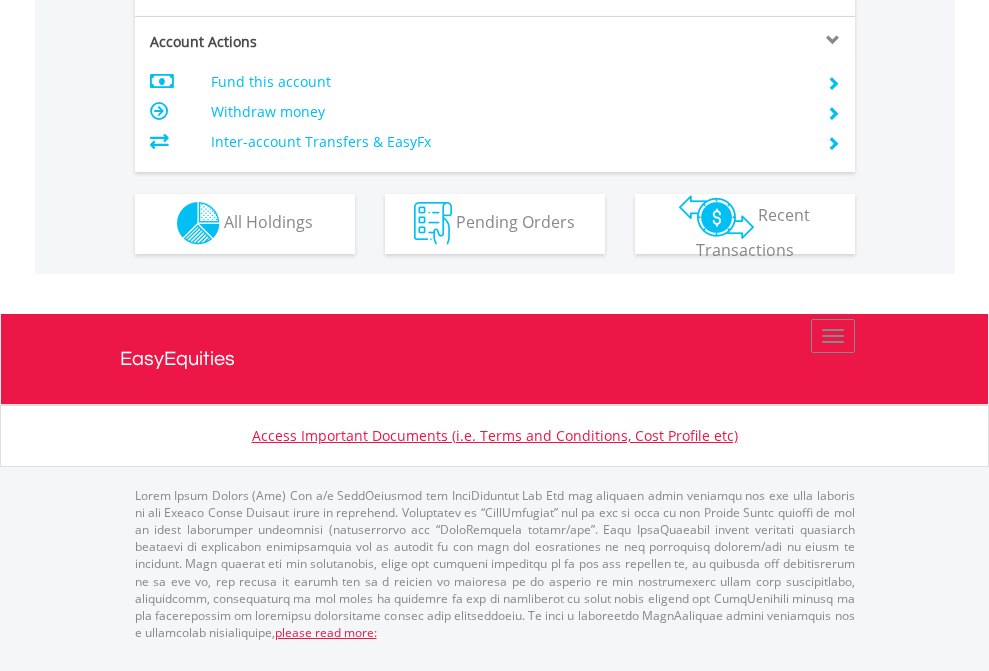 click on "Investment types" at bounding box center (706, -353) 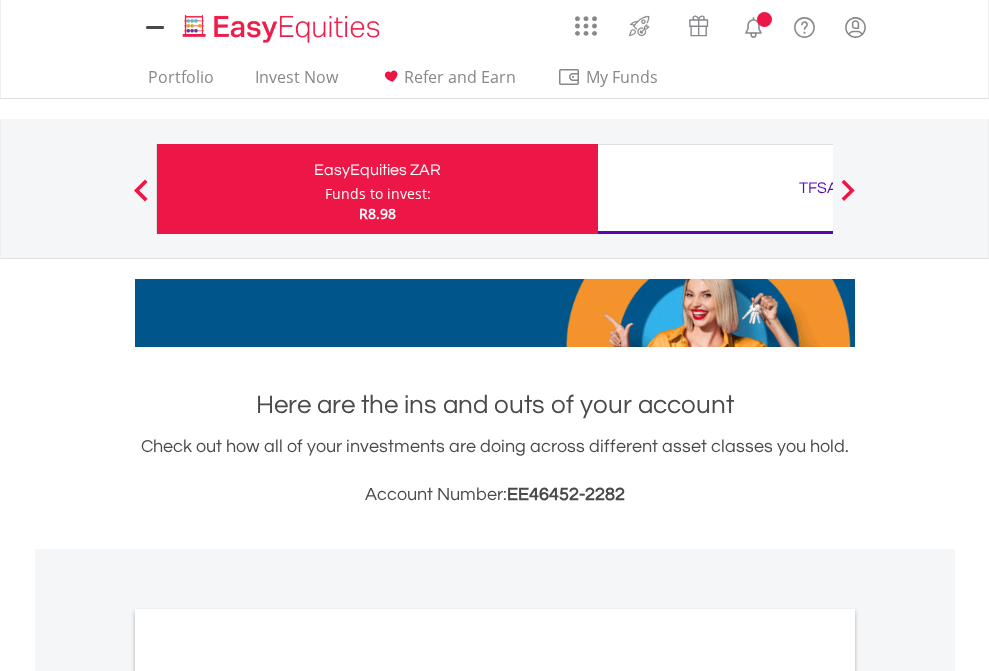 scroll, scrollTop: 0, scrollLeft: 0, axis: both 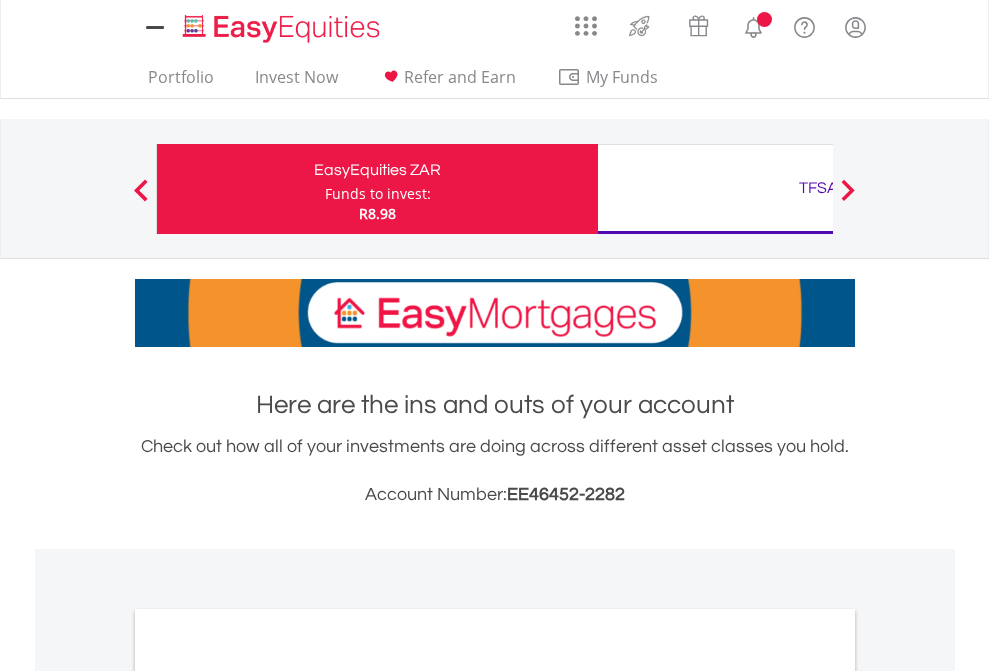 click on "All Holdings" at bounding box center [268, 1096] 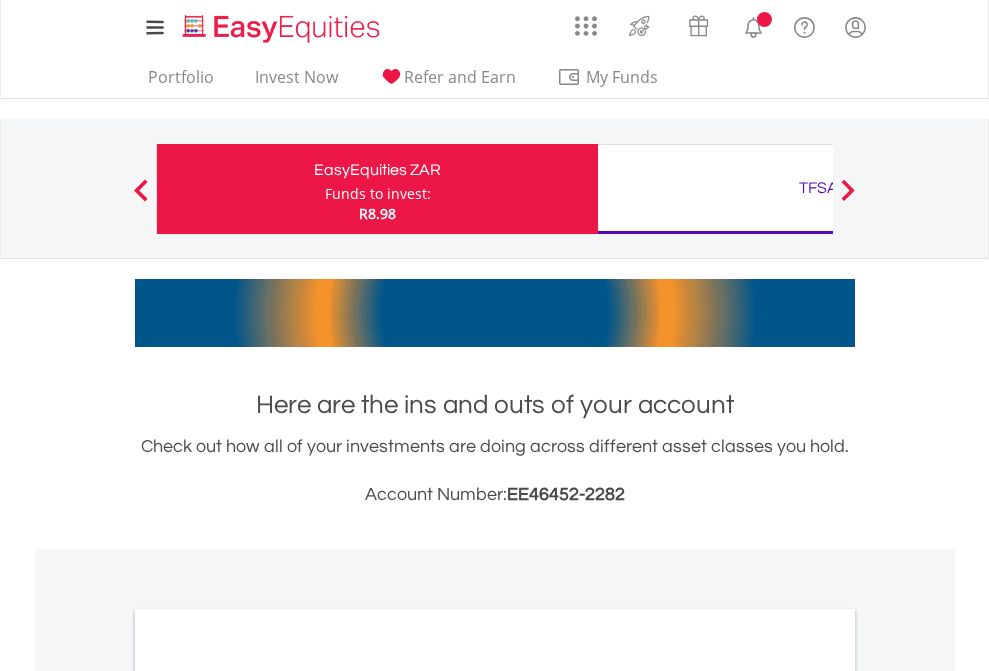 scroll, scrollTop: 1202, scrollLeft: 0, axis: vertical 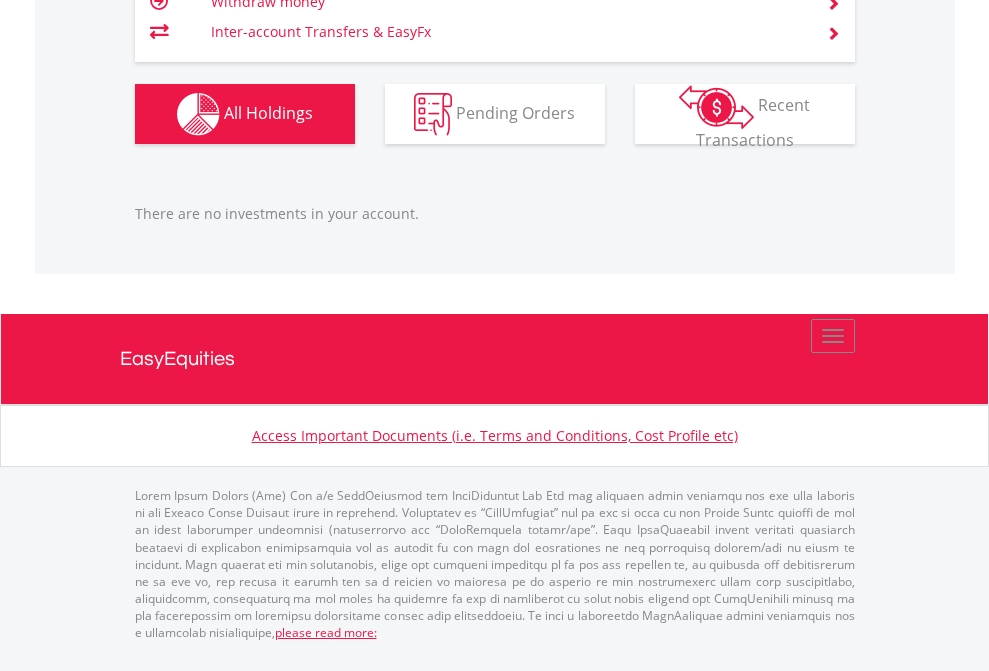 click on "TFSA" at bounding box center [818, -1206] 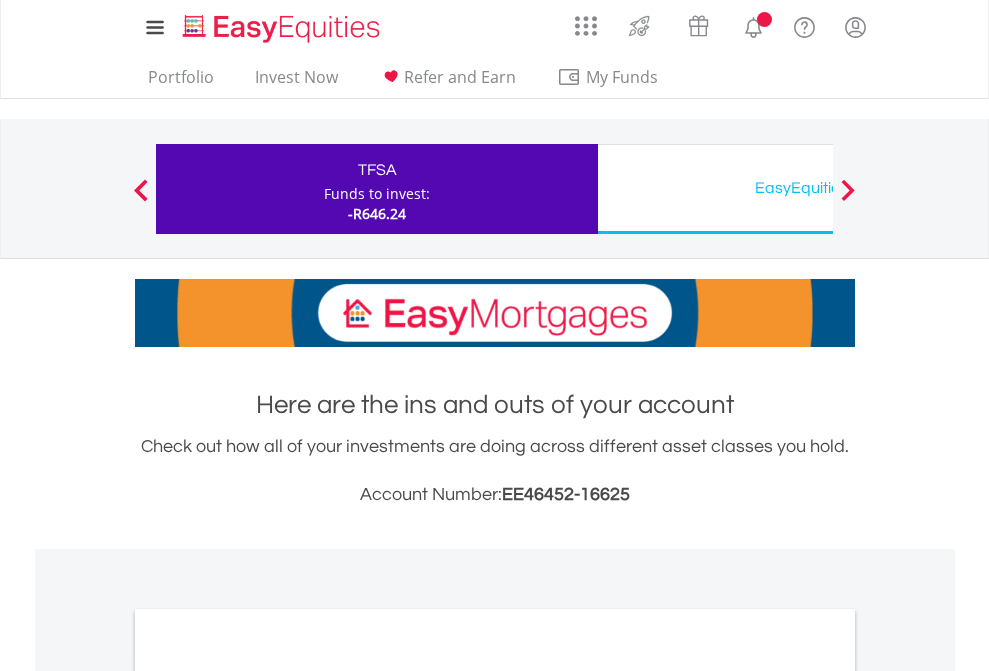 scroll, scrollTop: 0, scrollLeft: 0, axis: both 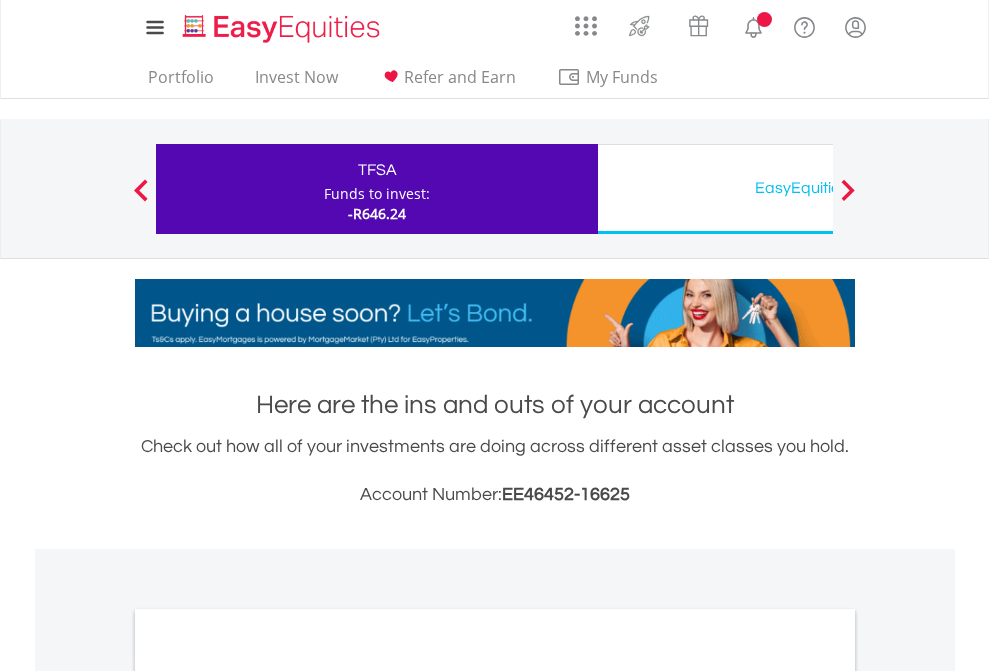click on "All Holdings" at bounding box center [268, 1096] 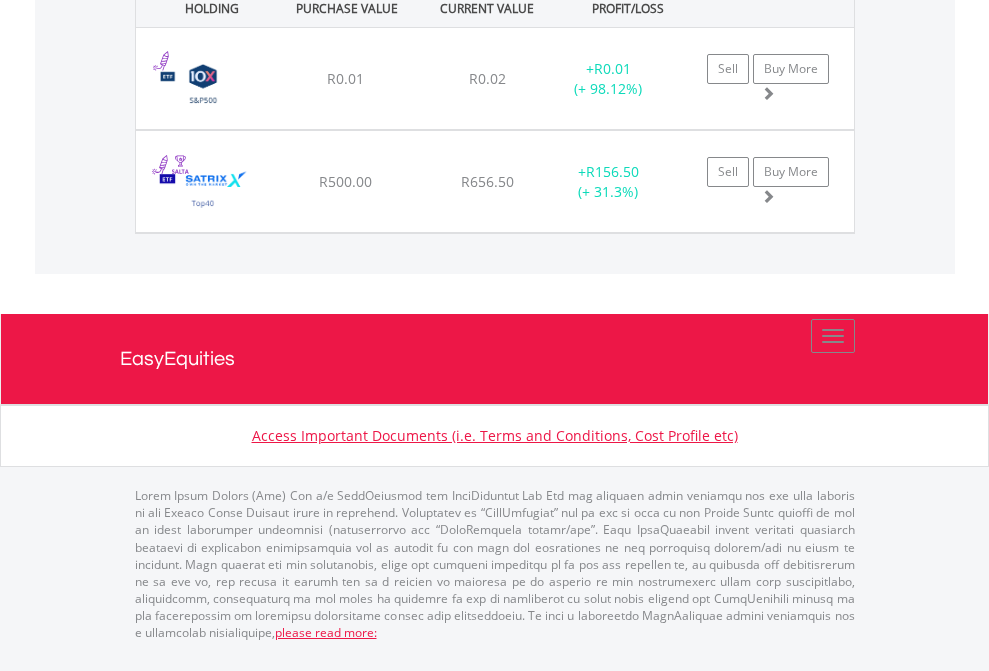 click on "EasyEquities USD" at bounding box center (818, -1071) 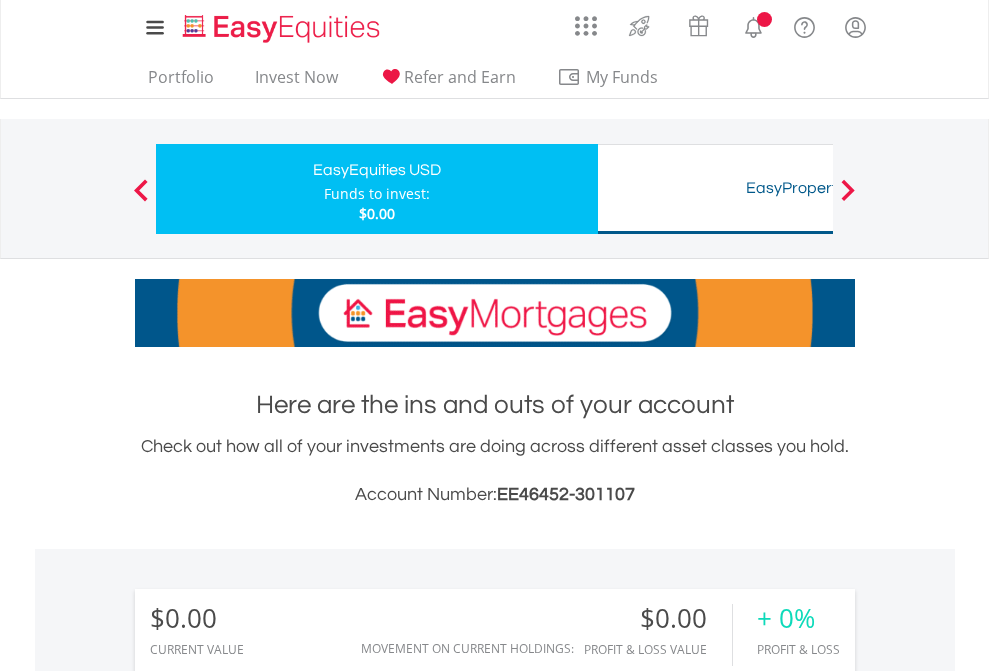 scroll, scrollTop: 0, scrollLeft: 0, axis: both 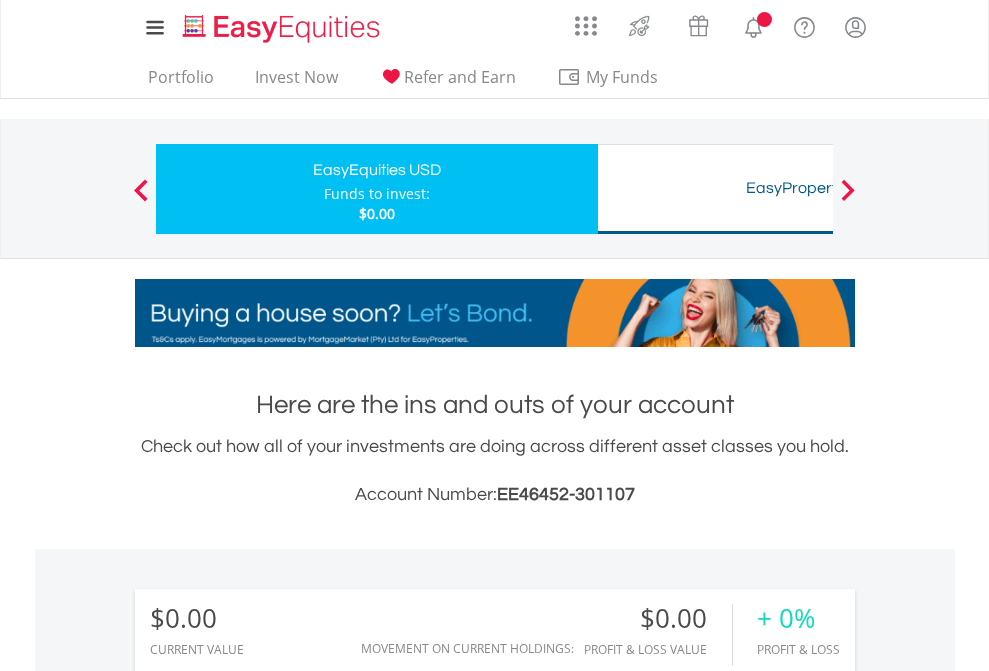 click on "All Holdings" at bounding box center (268, 1442) 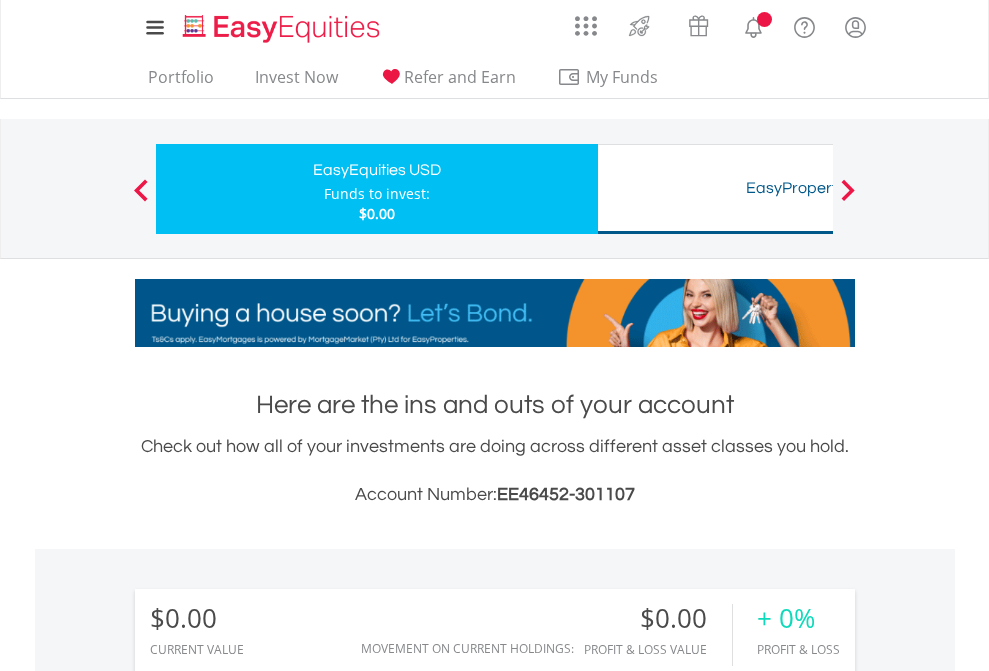 scroll, scrollTop: 999808, scrollLeft: 999687, axis: both 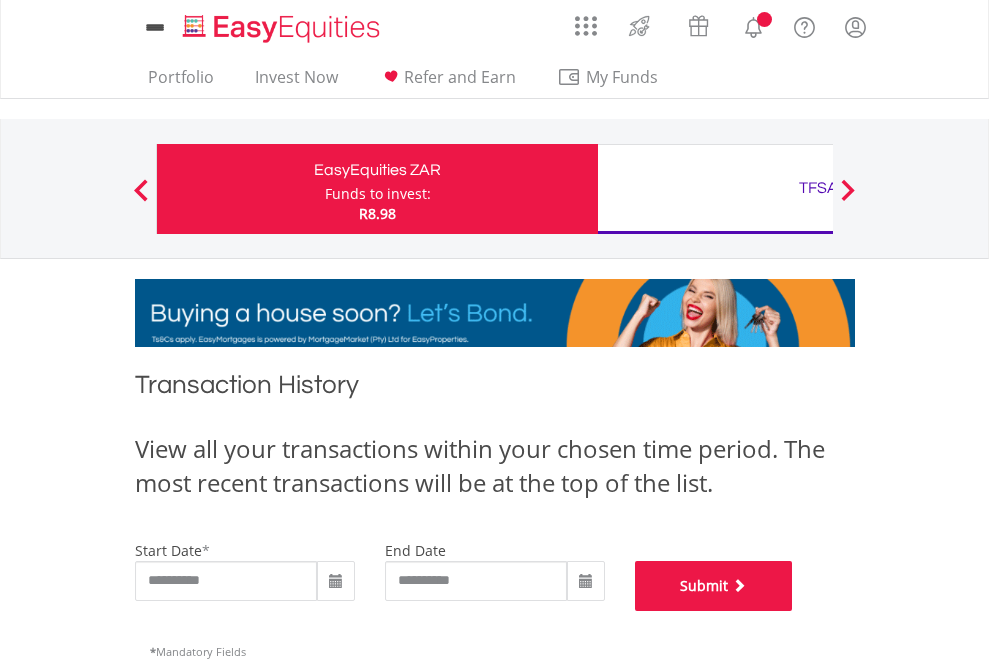 click on "Submit" at bounding box center (714, 586) 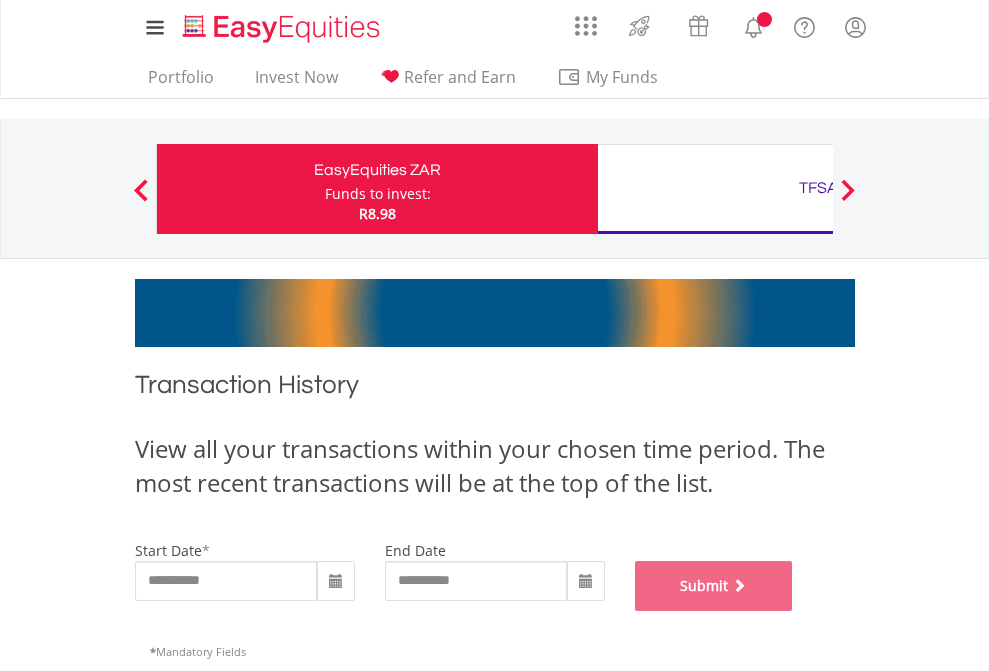 scroll, scrollTop: 811, scrollLeft: 0, axis: vertical 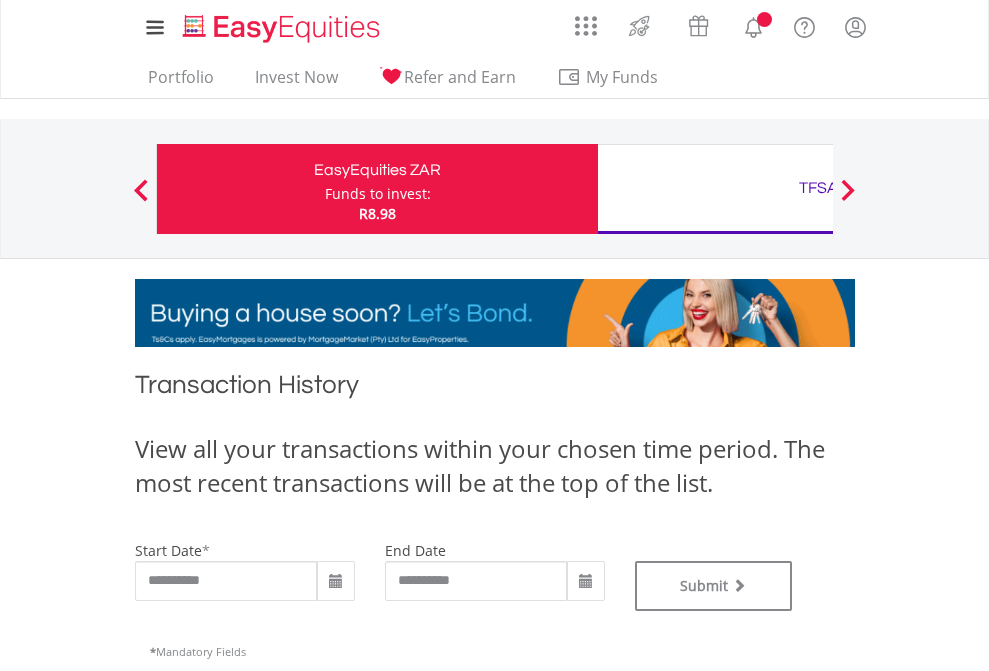 click on "TFSA" at bounding box center (818, 188) 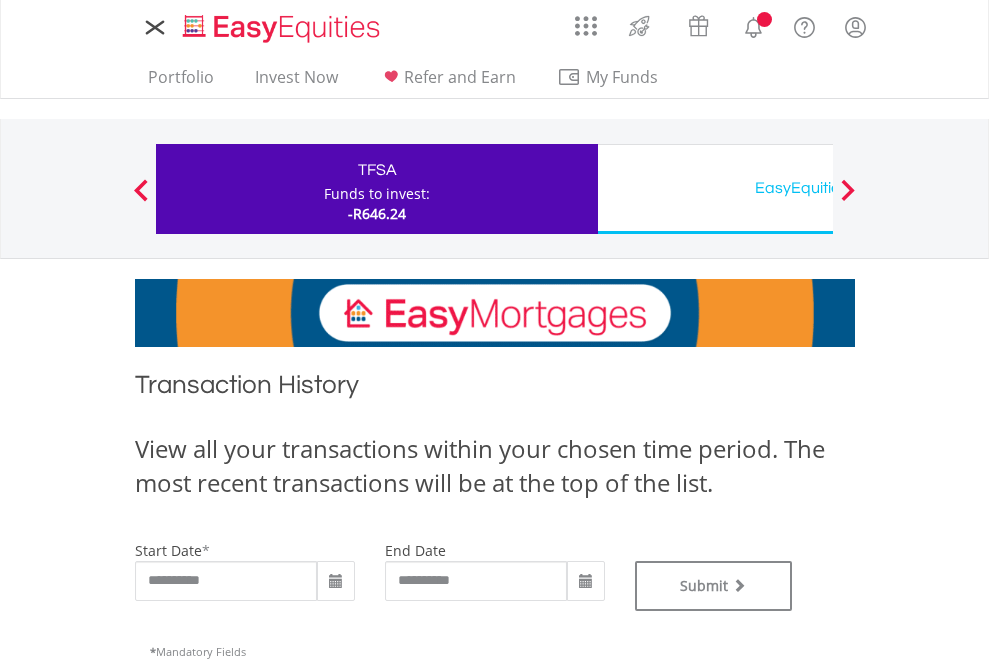 scroll, scrollTop: 0, scrollLeft: 0, axis: both 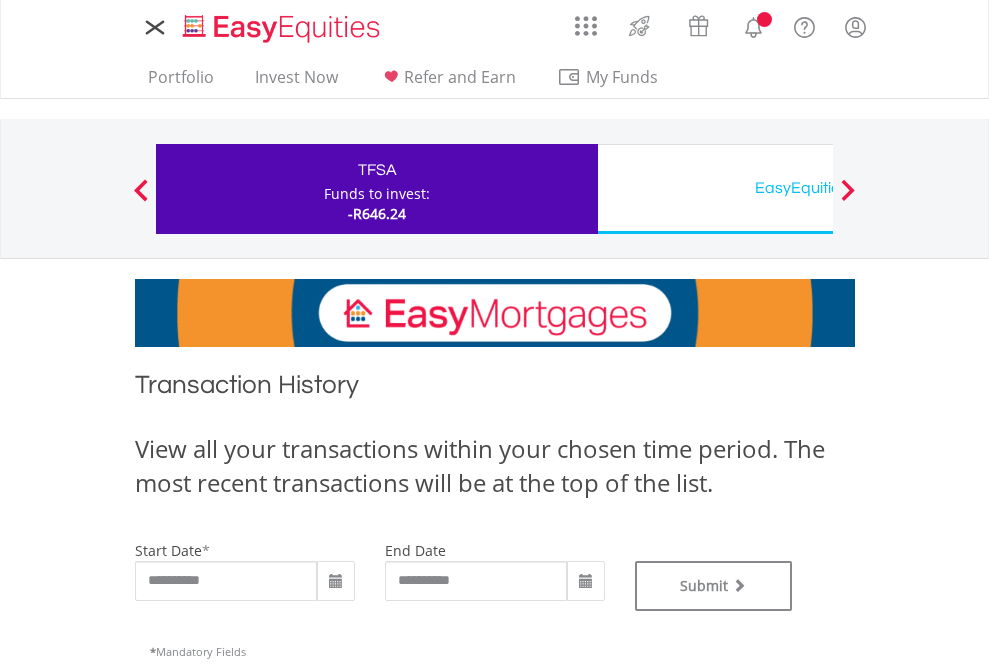 type on "**********" 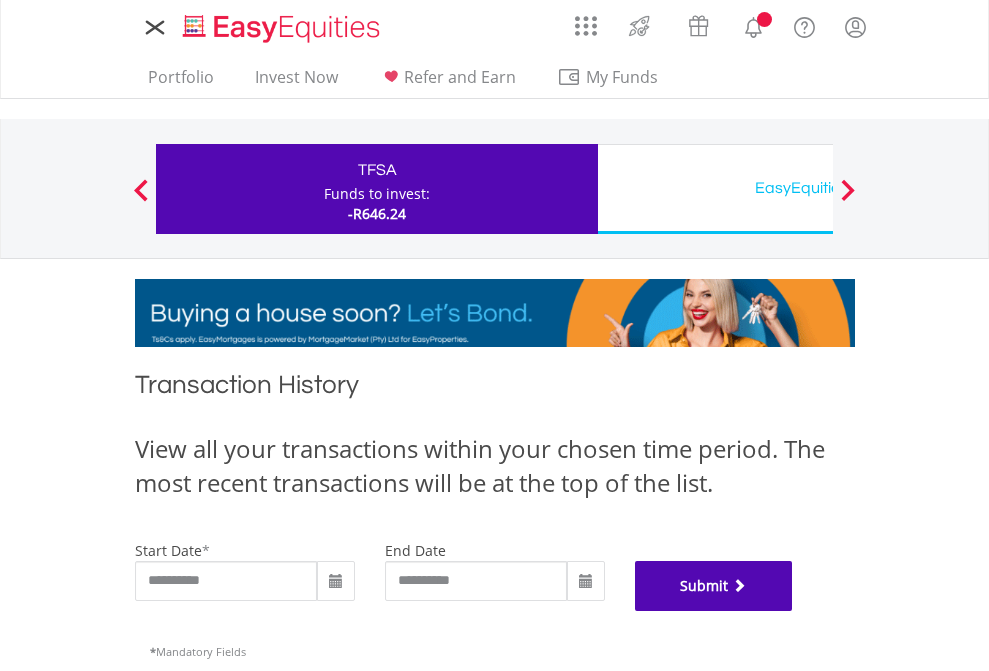 click on "Submit" at bounding box center [714, 586] 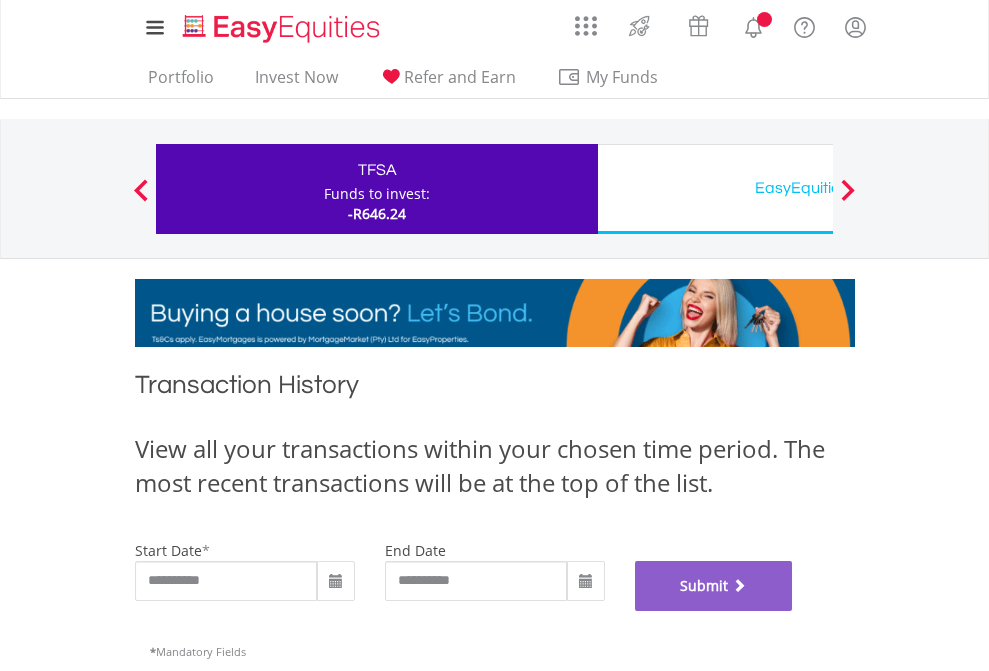 scroll, scrollTop: 811, scrollLeft: 0, axis: vertical 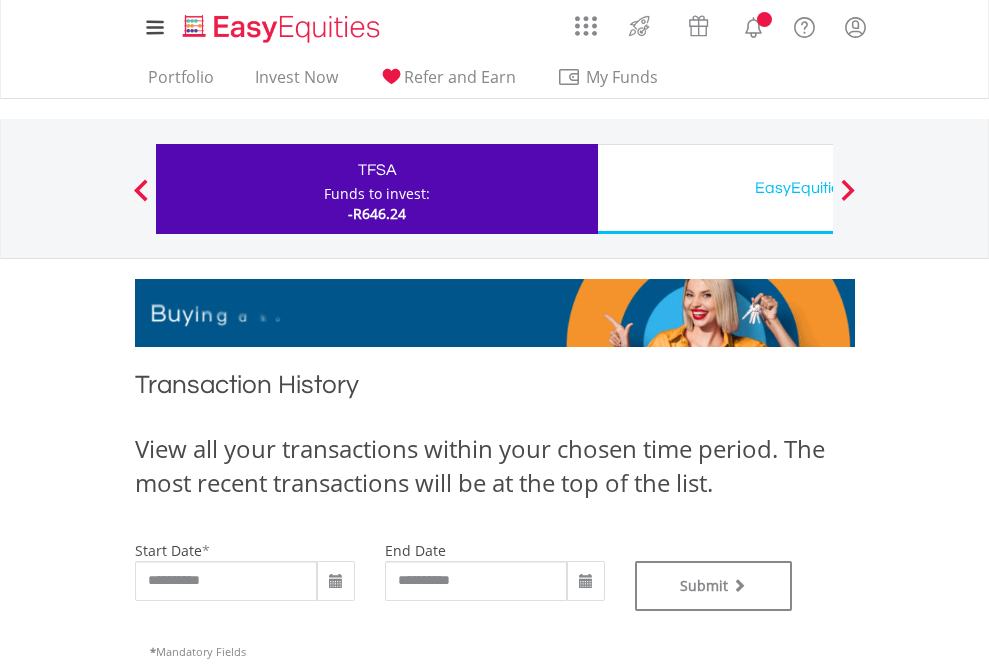 click on "EasyEquities USD" at bounding box center [818, 188] 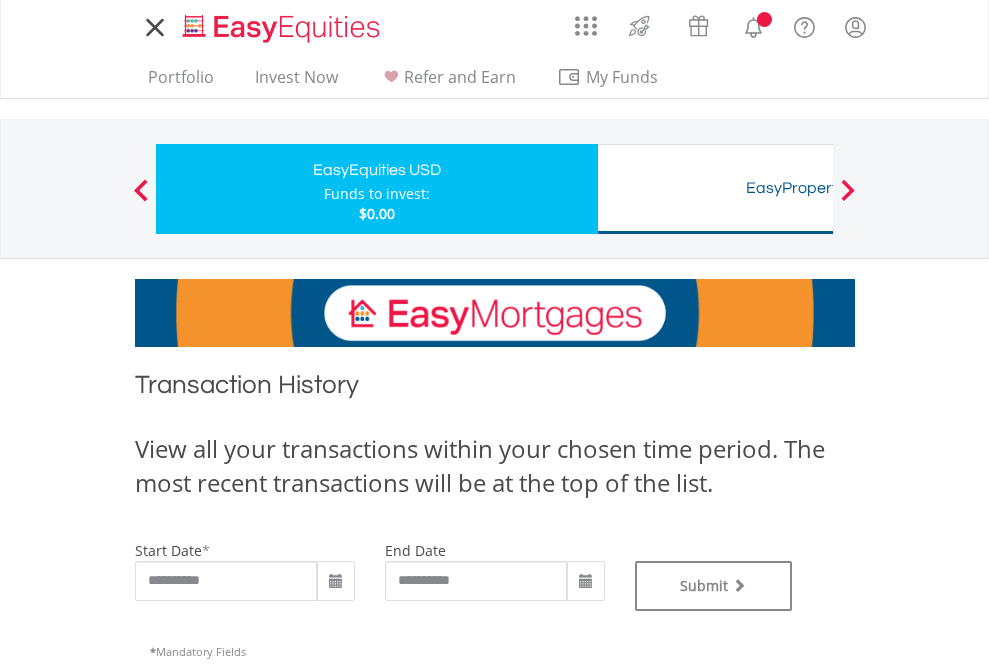 scroll, scrollTop: 0, scrollLeft: 0, axis: both 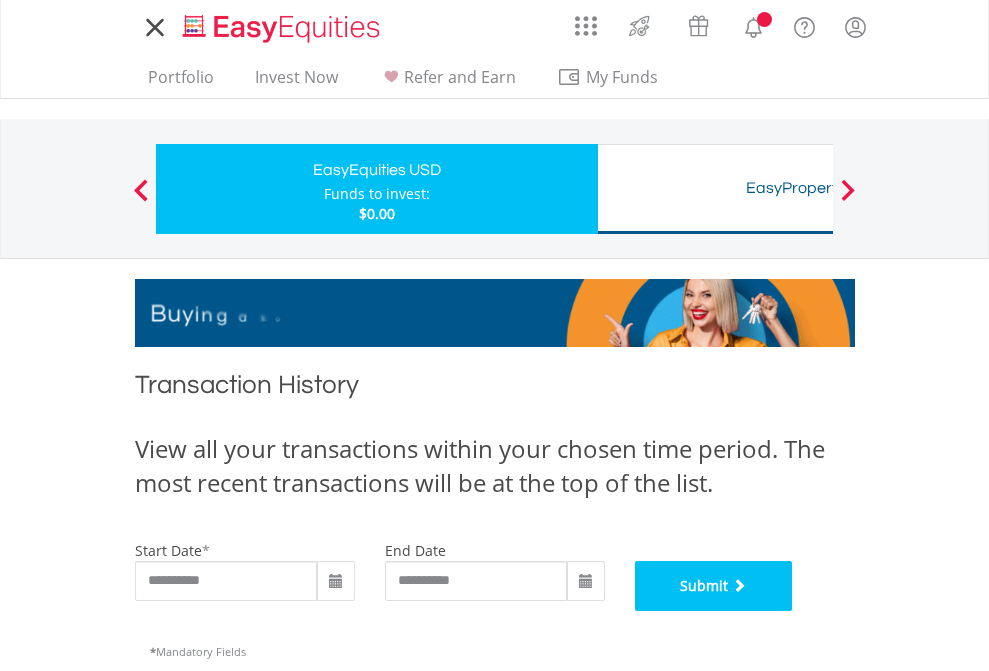 click on "Submit" at bounding box center (714, 586) 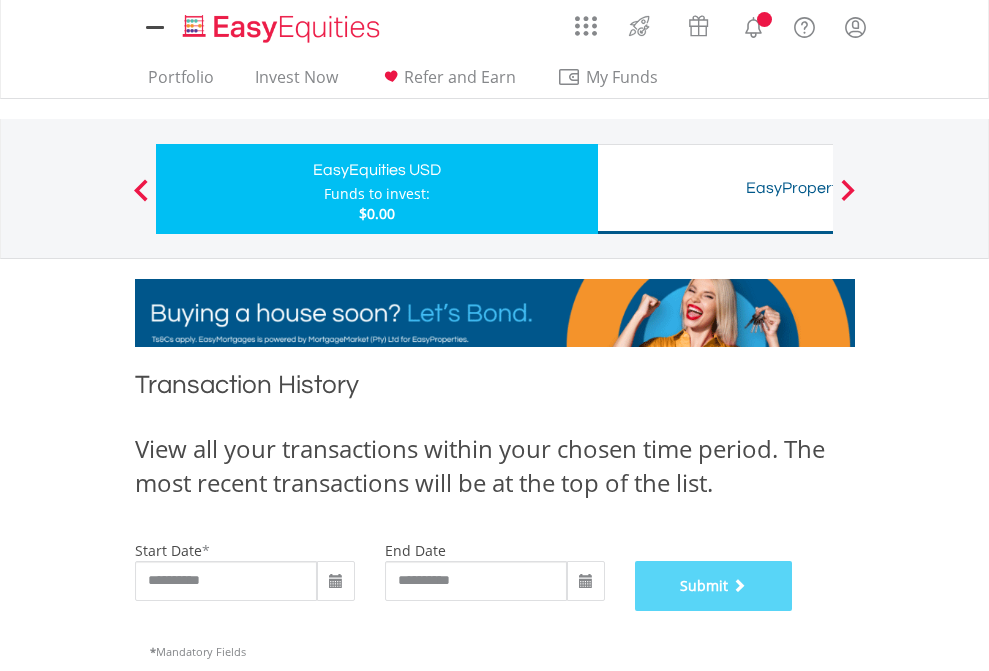 scroll, scrollTop: 811, scrollLeft: 0, axis: vertical 